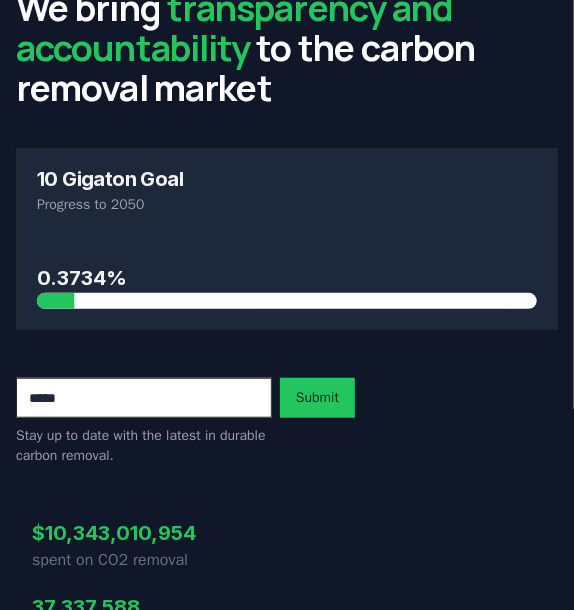 scroll, scrollTop: 0, scrollLeft: 0, axis: both 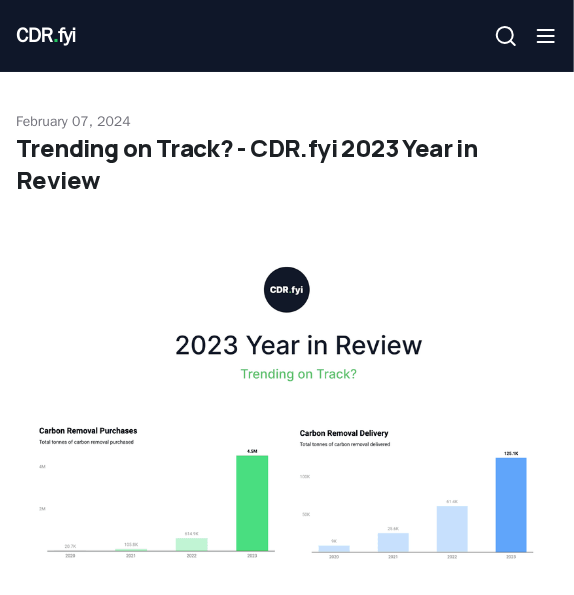 click on "." at bounding box center (55, 35) 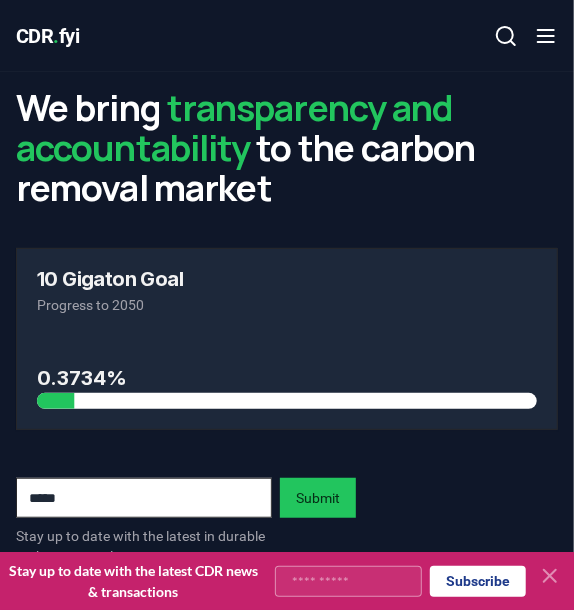 click 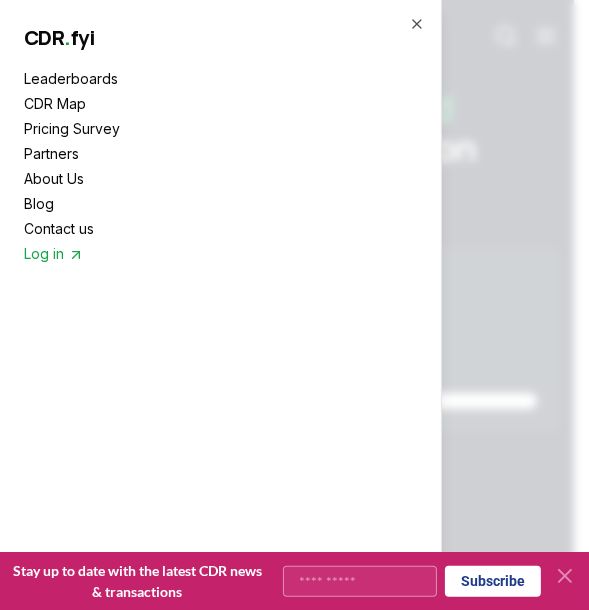 click on "Leaderboards" at bounding box center (220, 78) 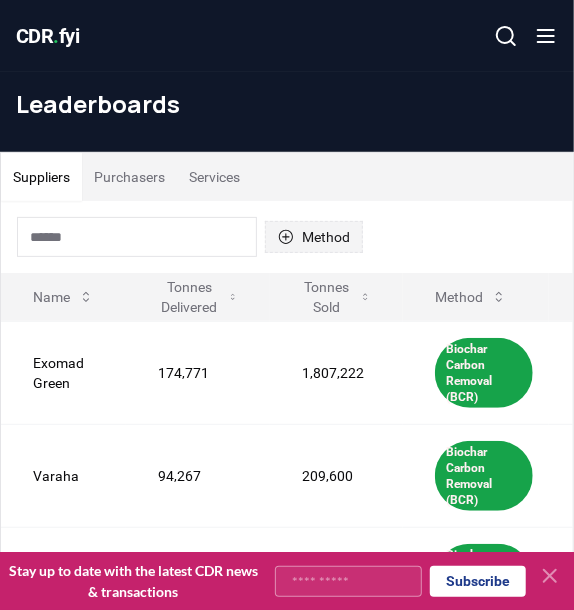 click 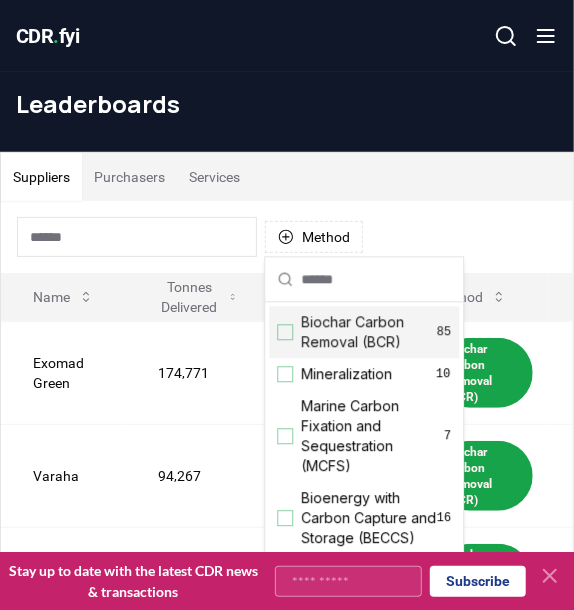 click at bounding box center [285, 332] 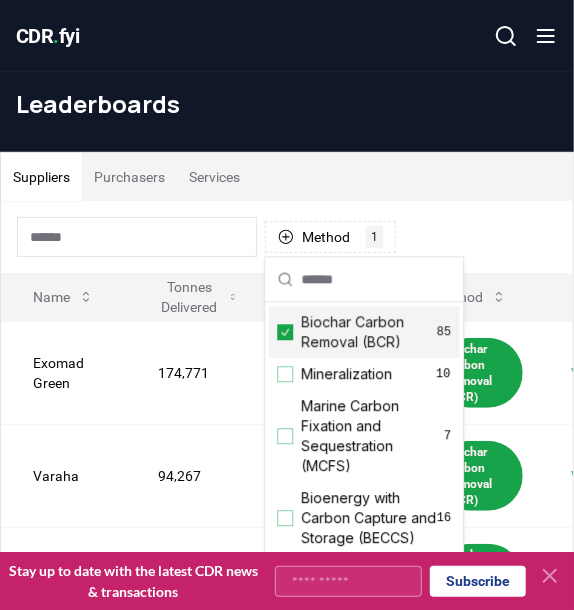 click on "Method 1 Biochar Carbon Removal (BCR)" at bounding box center (287, 237) 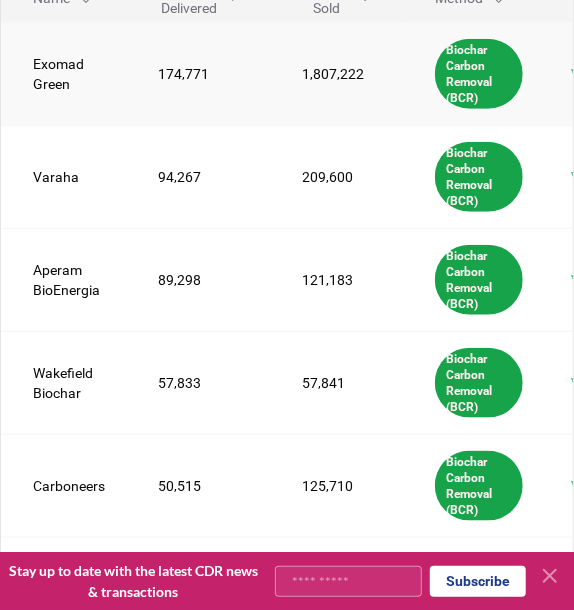 scroll, scrollTop: 0, scrollLeft: 0, axis: both 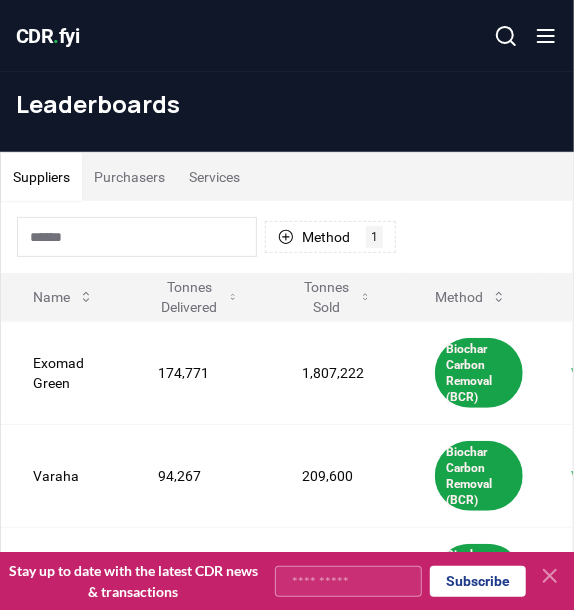 click on "Purchasers" at bounding box center [129, 177] 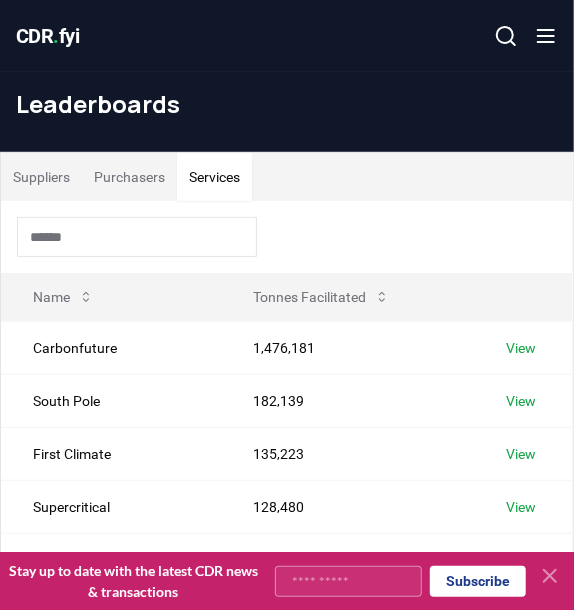 click on "Services" at bounding box center [214, 177] 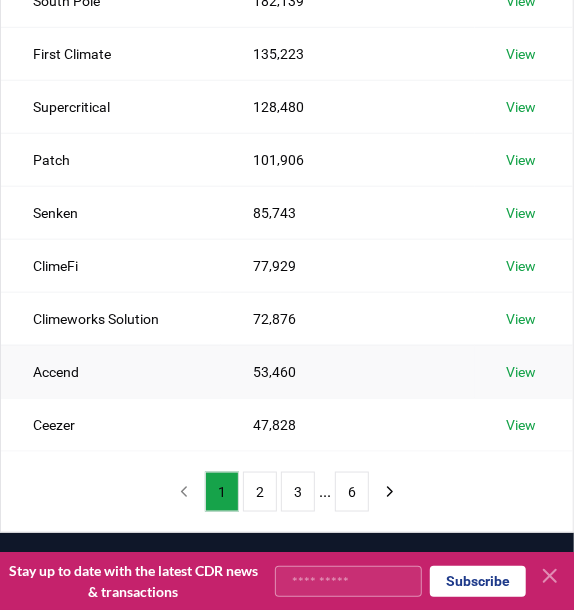 scroll, scrollTop: 0, scrollLeft: 0, axis: both 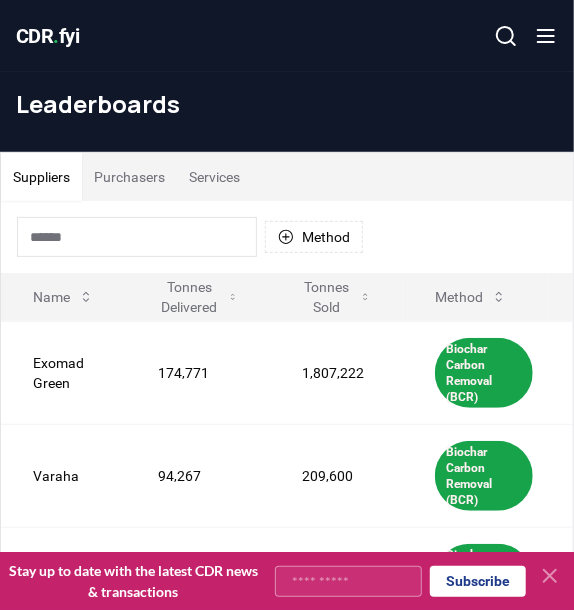 click on "Suppliers" at bounding box center [41, 177] 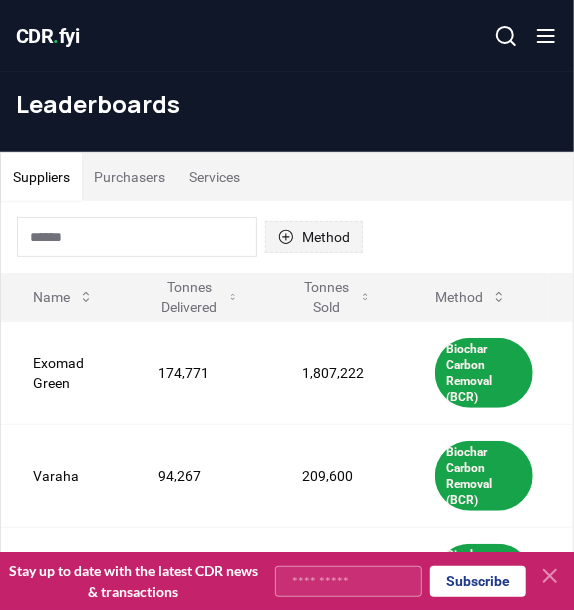 click 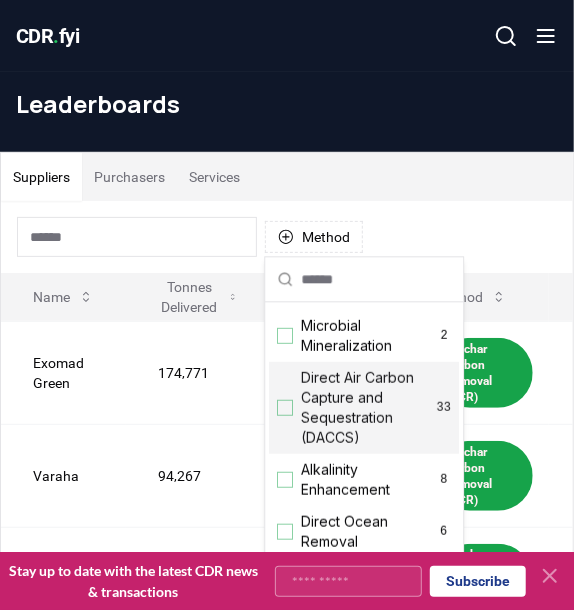 scroll, scrollTop: 0, scrollLeft: 0, axis: both 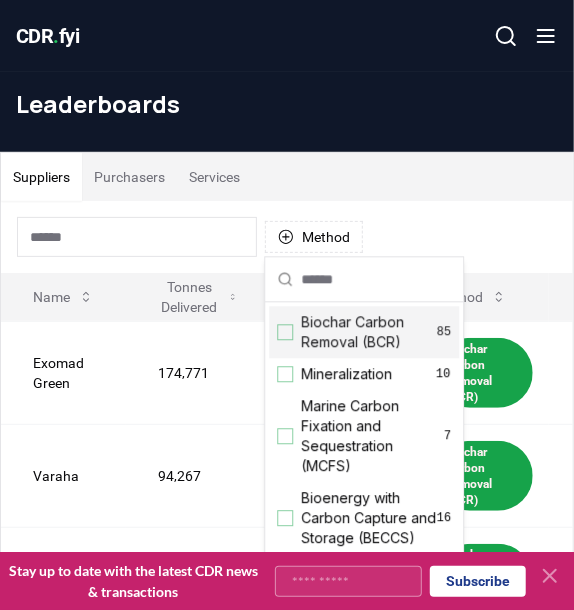 click at bounding box center (285, 332) 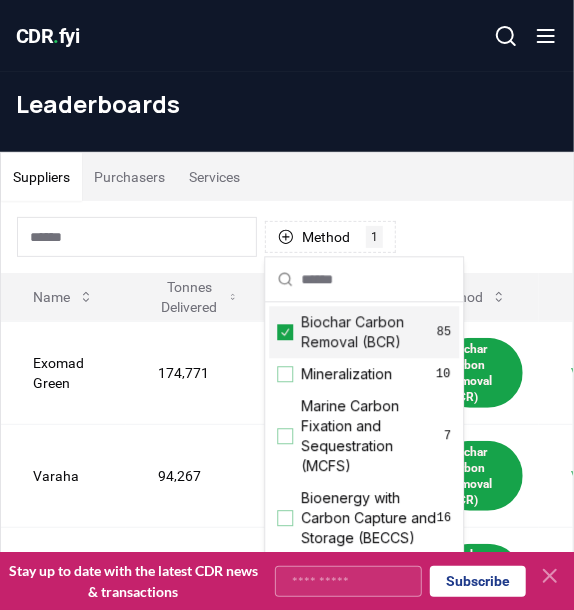 click on "Method 1 Biochar Carbon Removal (BCR)" at bounding box center (287, 237) 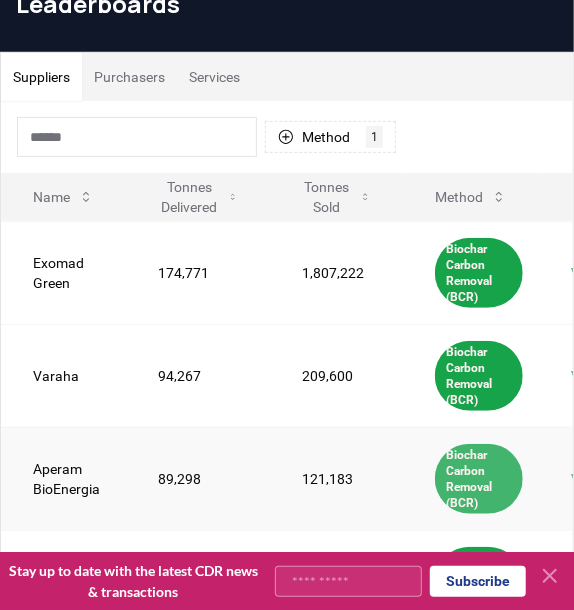 scroll, scrollTop: 0, scrollLeft: 0, axis: both 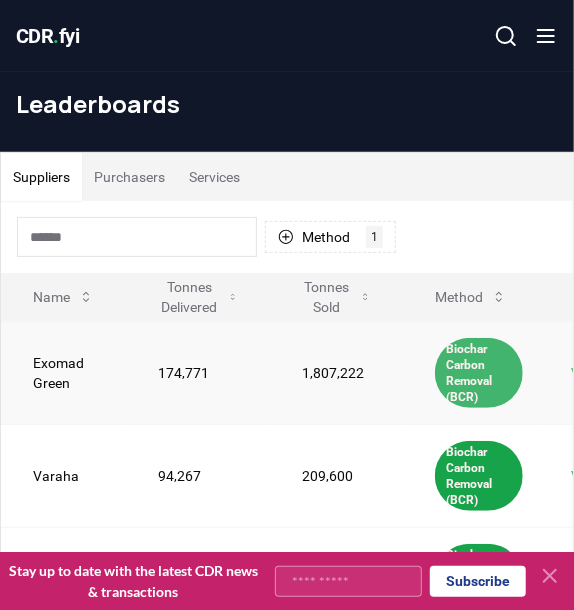 click on "Biochar Carbon Removal (BCR)" at bounding box center [479, 373] 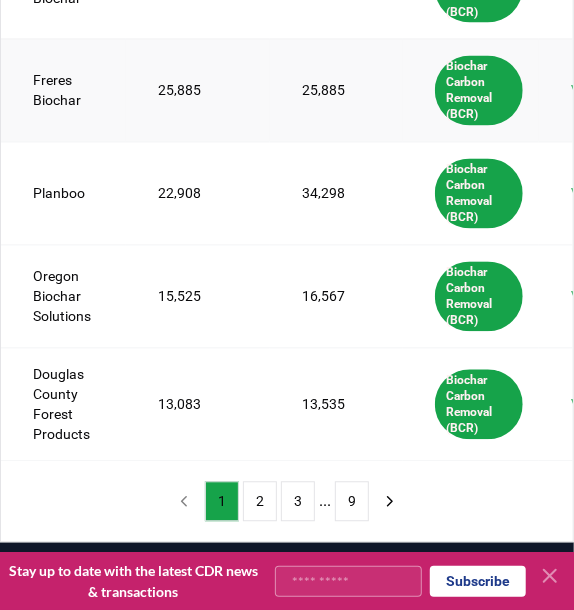 scroll, scrollTop: 1400, scrollLeft: 0, axis: vertical 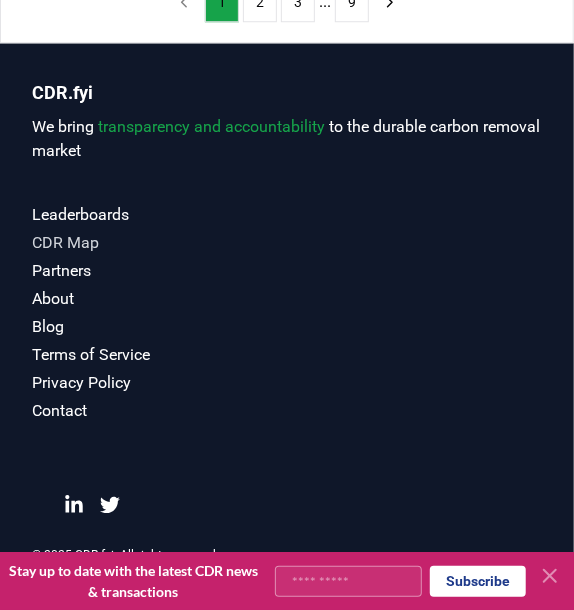 click on "CDR Map" at bounding box center [287, 243] 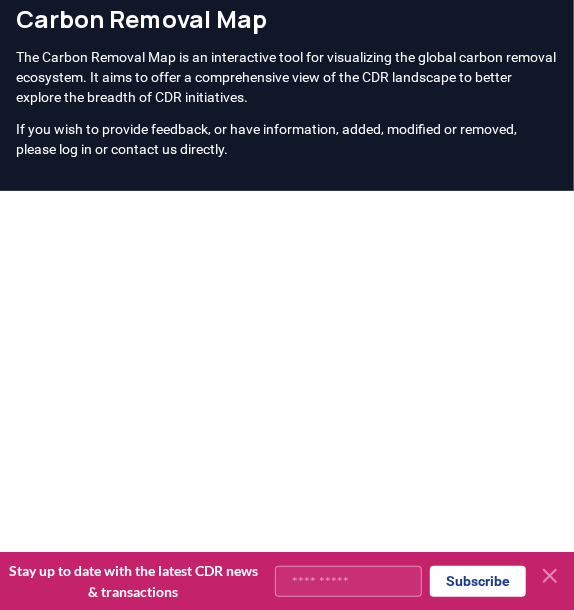 scroll, scrollTop: 0, scrollLeft: 0, axis: both 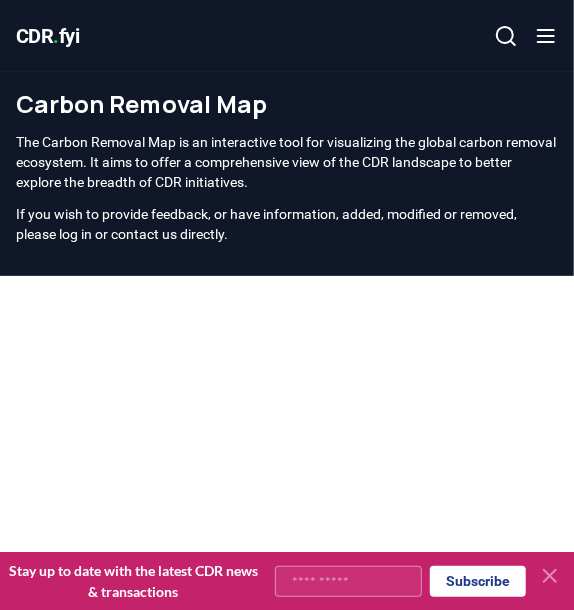 click 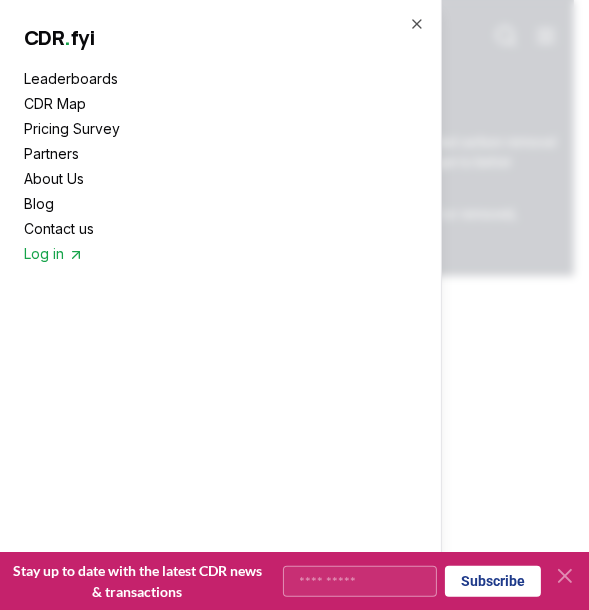 click on "Blog" at bounding box center [220, 203] 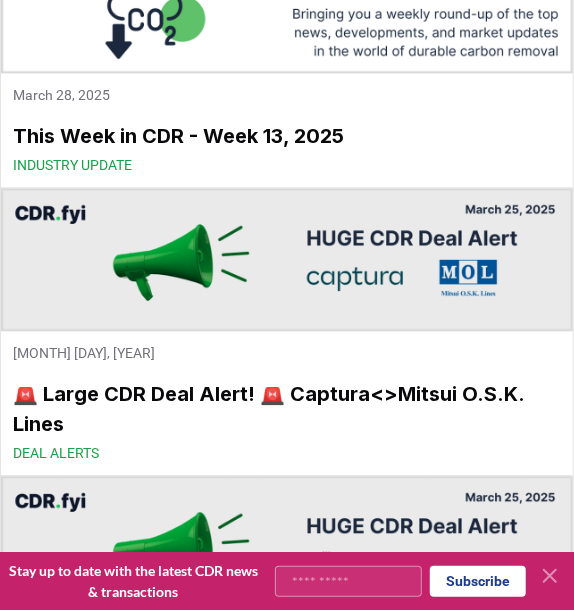 scroll, scrollTop: 16800, scrollLeft: 0, axis: vertical 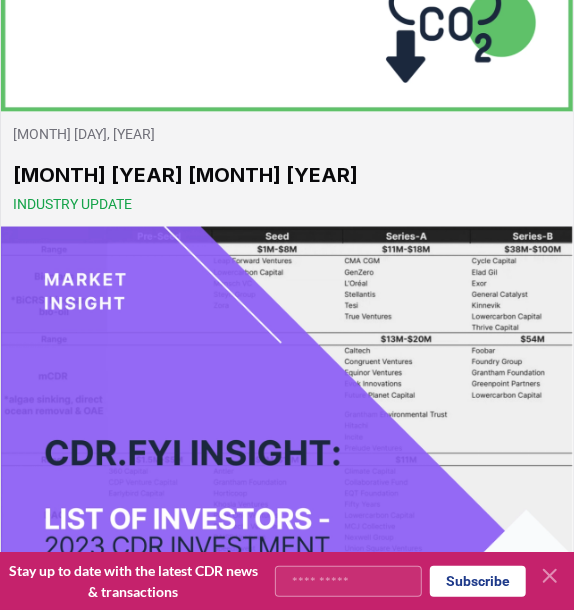 click on "[MONTH] [YEAR] [MONTH] [YEAR]" at bounding box center (287, 175) 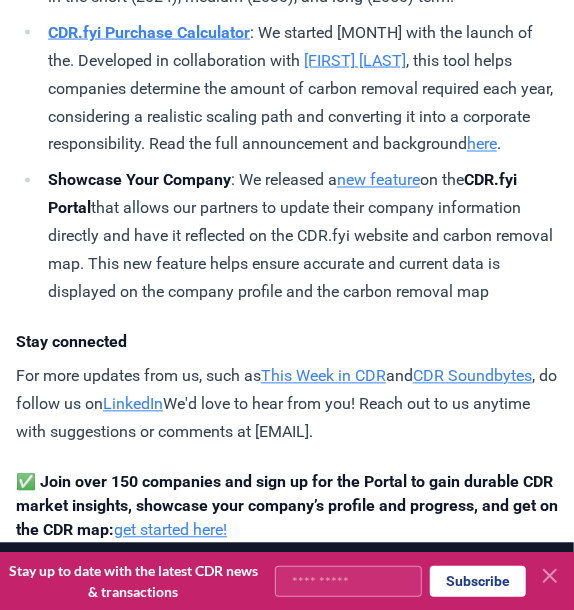 scroll, scrollTop: 2800, scrollLeft: 0, axis: vertical 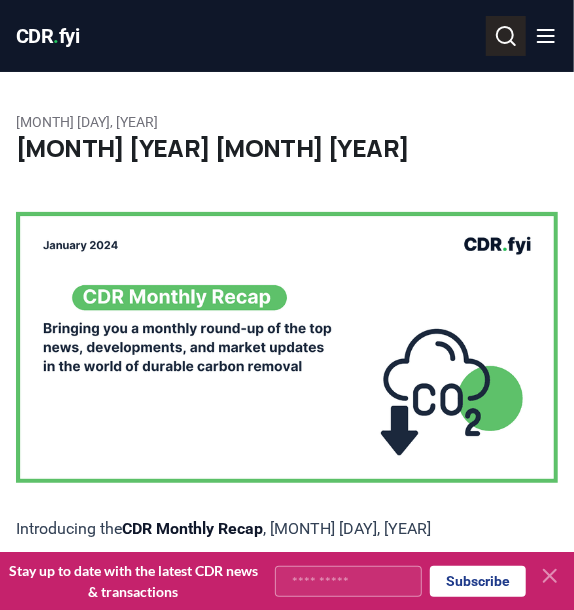 click 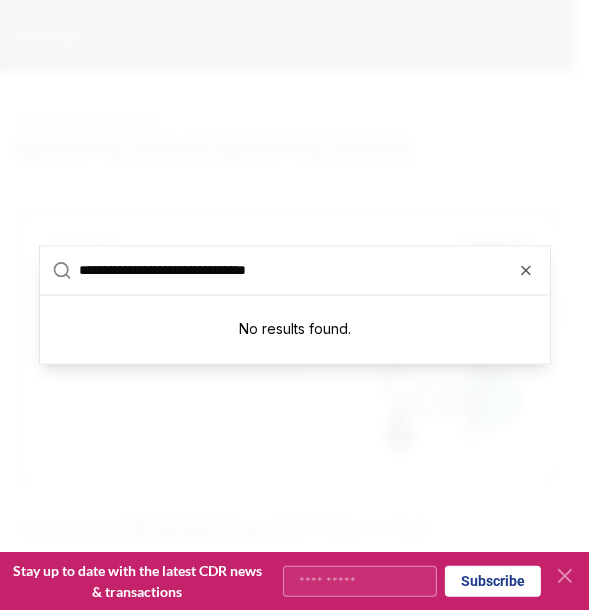 drag, startPoint x: 232, startPoint y: 268, endPoint x: 53, endPoint y: 275, distance: 179.13683 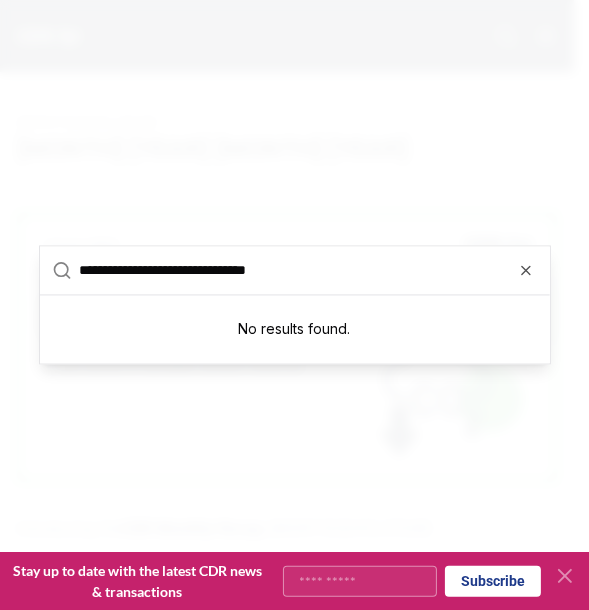 click on "**********" at bounding box center (309, 271) 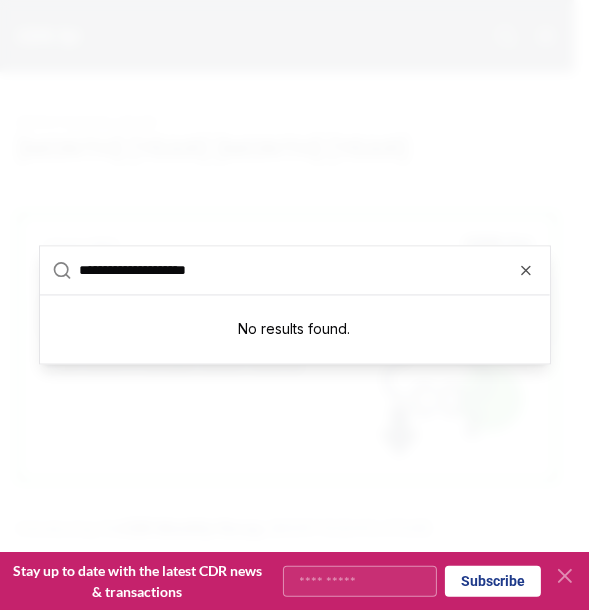 type on "**********" 